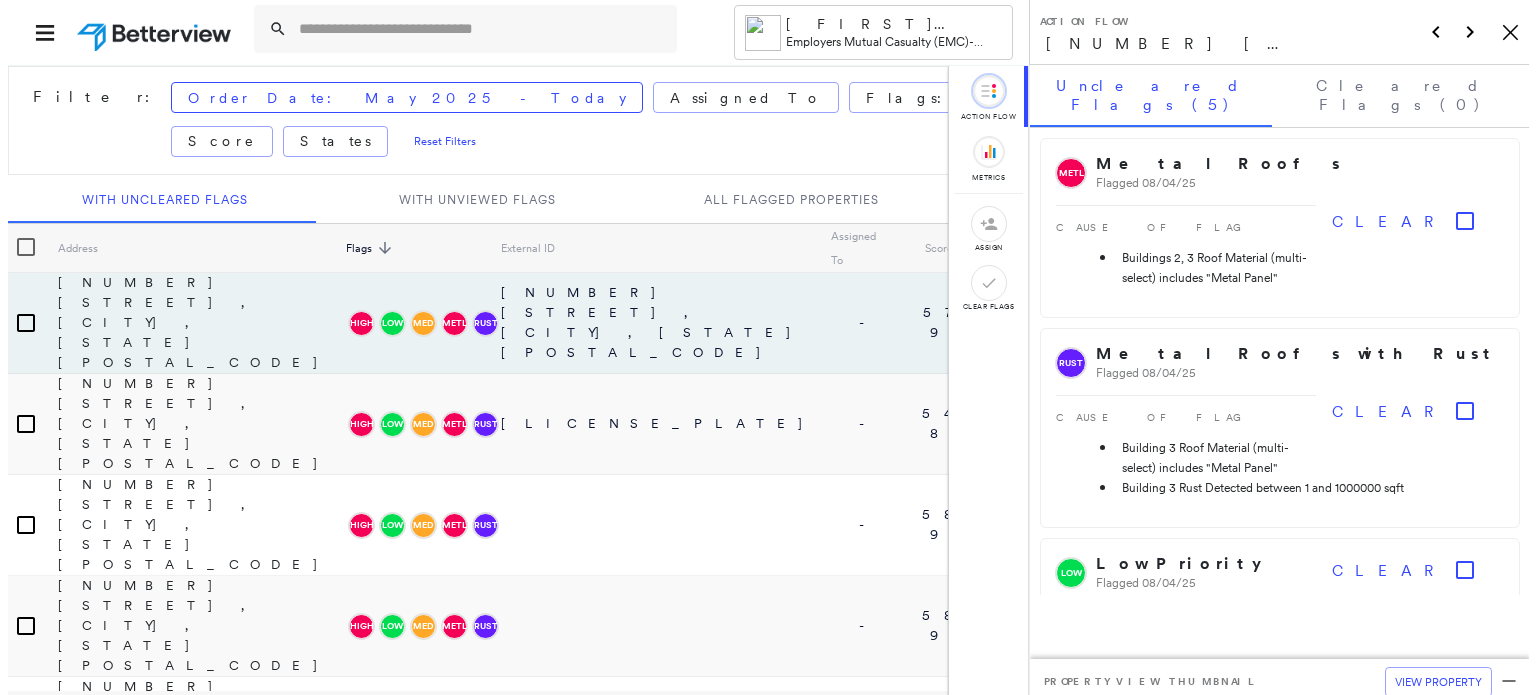 scroll, scrollTop: 0, scrollLeft: 0, axis: both 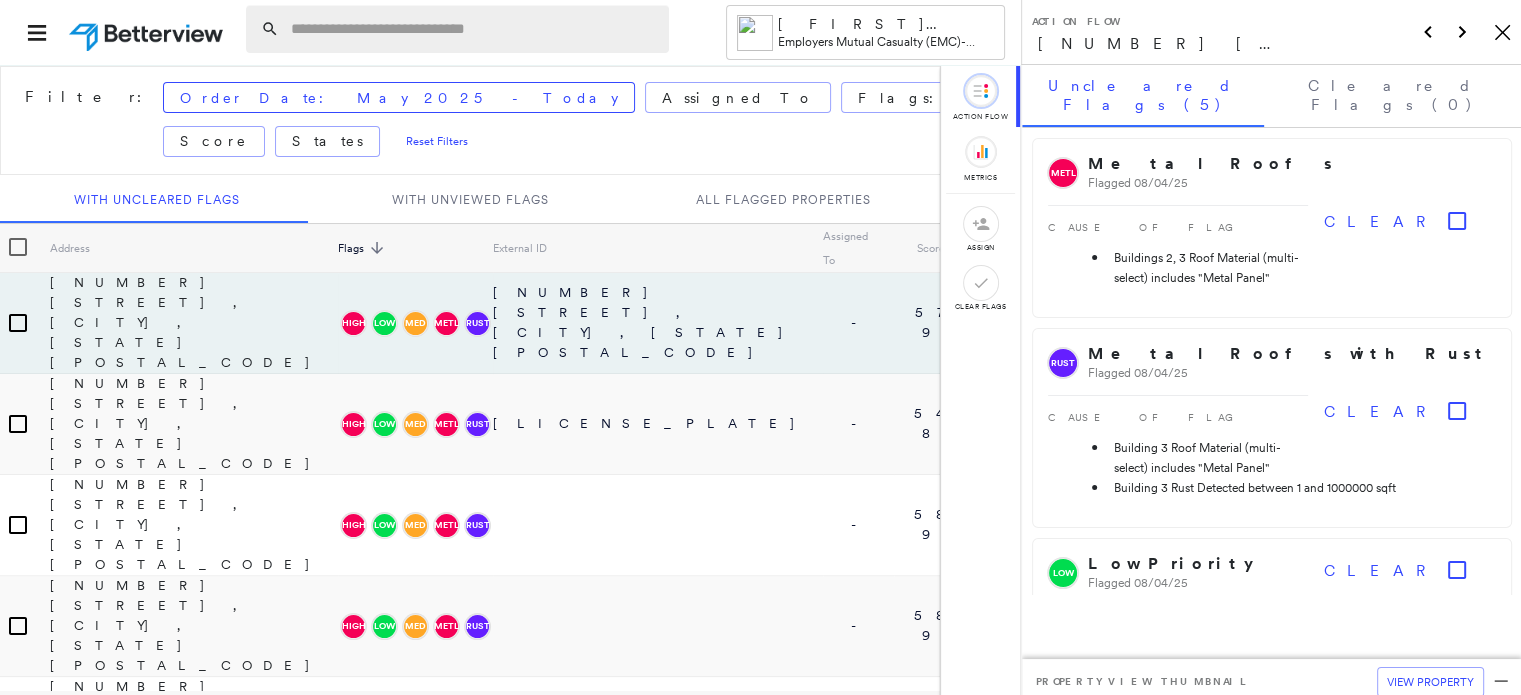 click at bounding box center (474, 29) 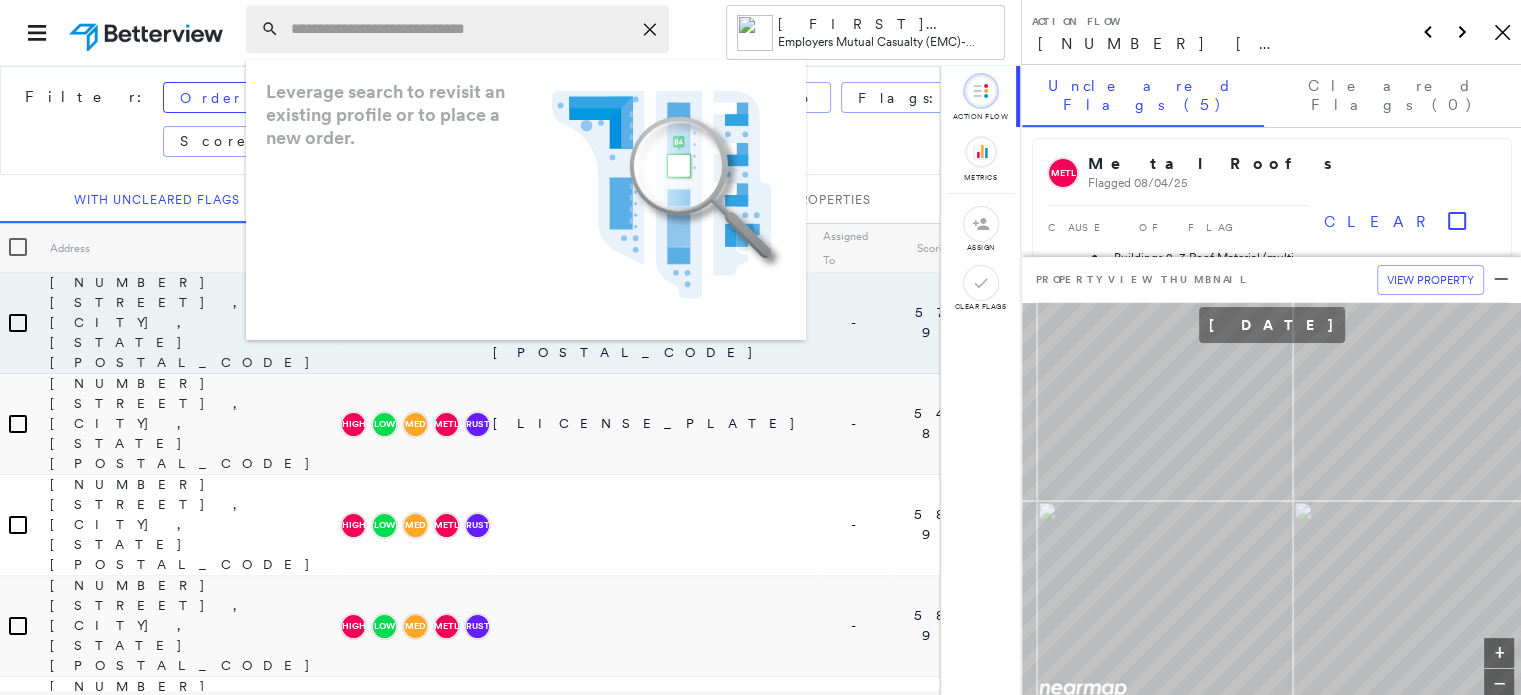 paste on "**********" 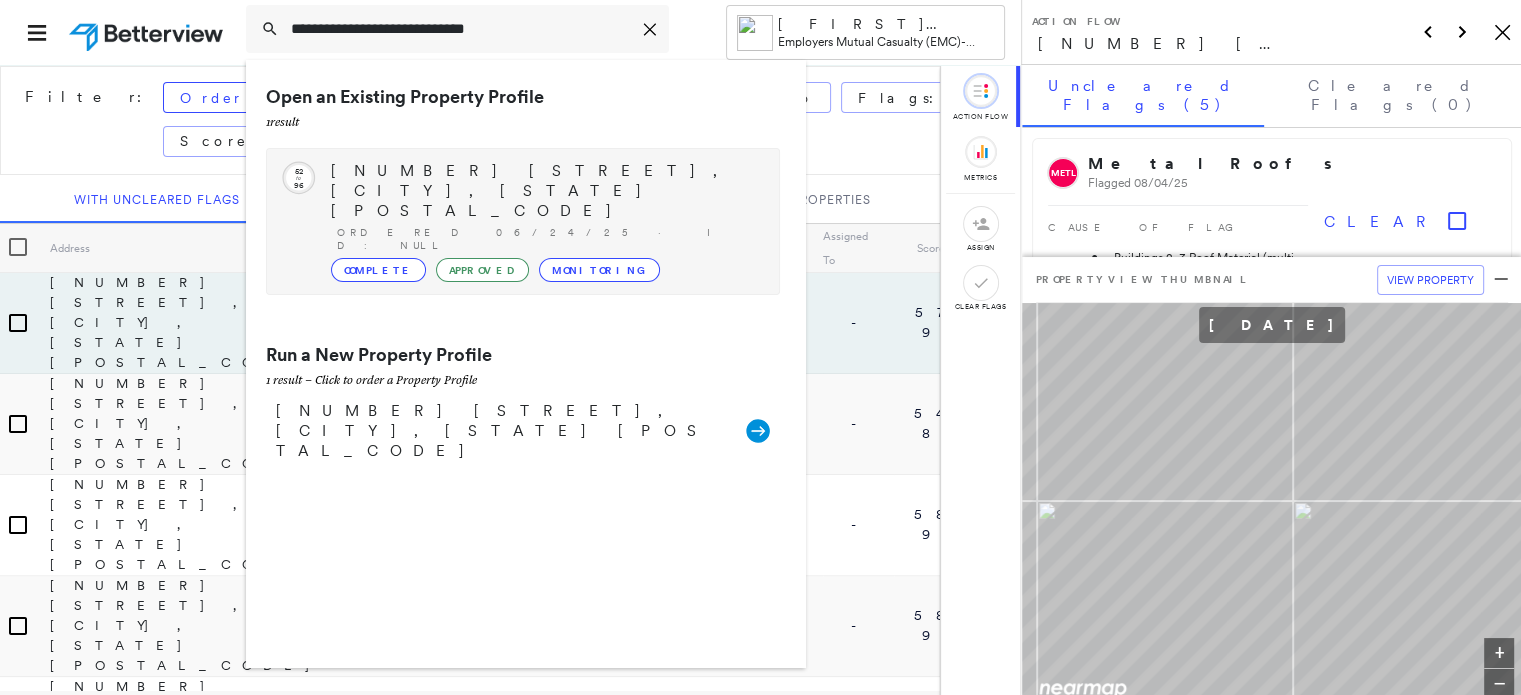 type on "**********" 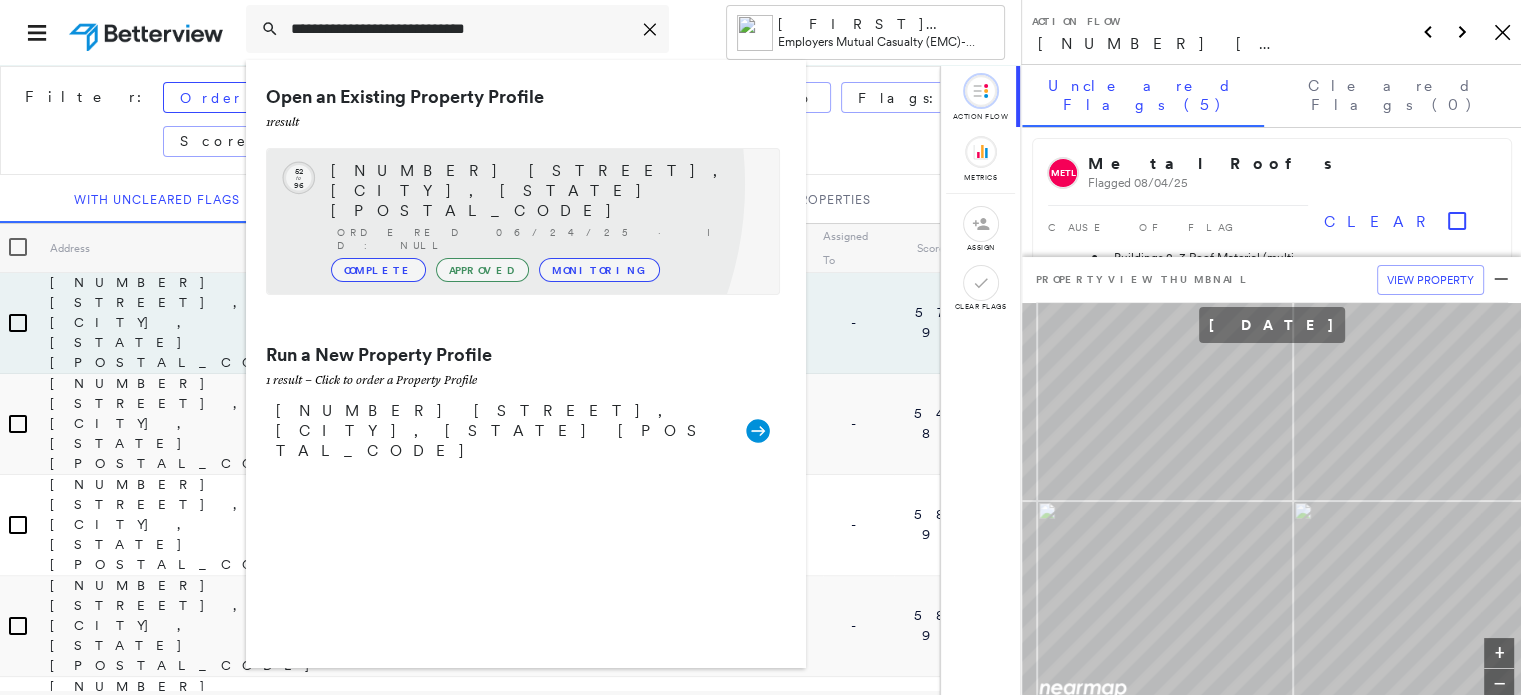 click on "[NUMBER]  [STREET], [CITY], [STATE] [POSTAL_CODE] Ordered [DATE] · ID: null Complete Approved Monitoring" at bounding box center (545, 221) 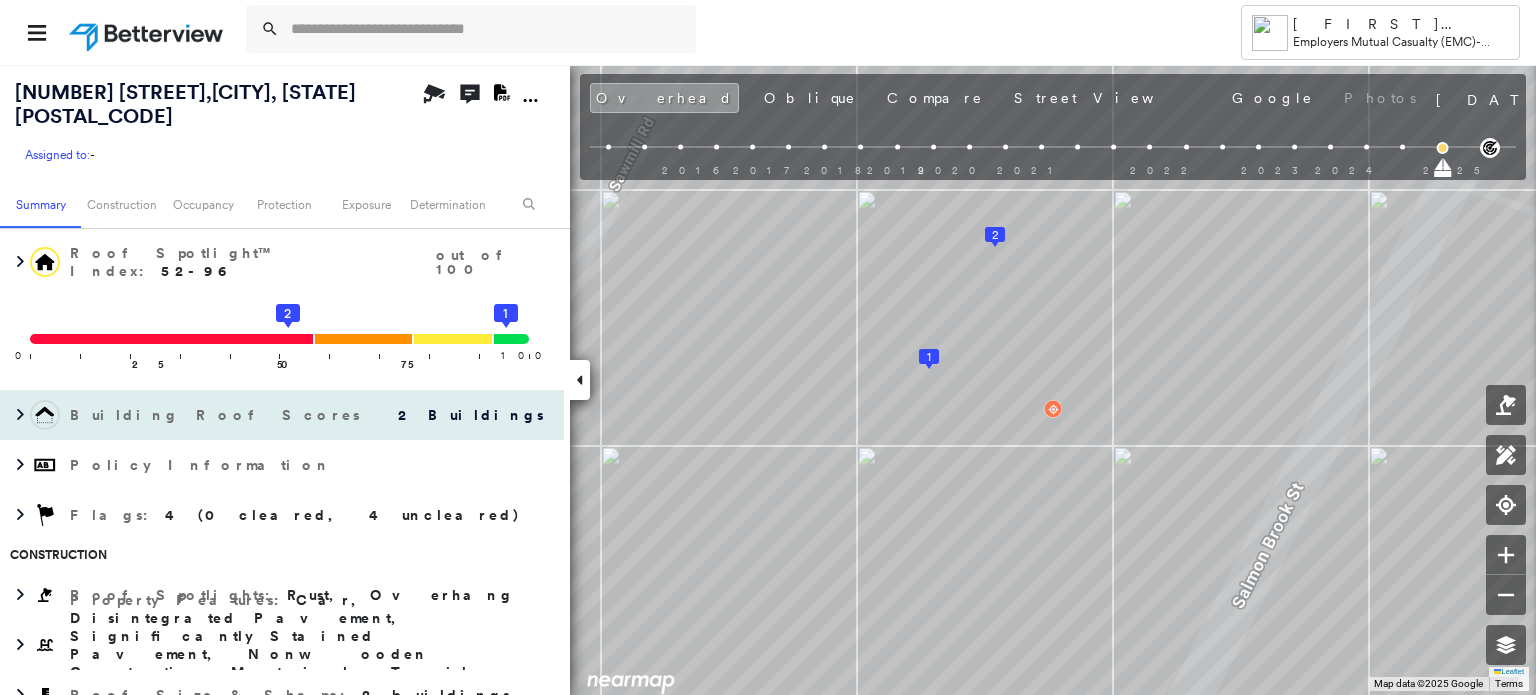 scroll, scrollTop: 0, scrollLeft: 0, axis: both 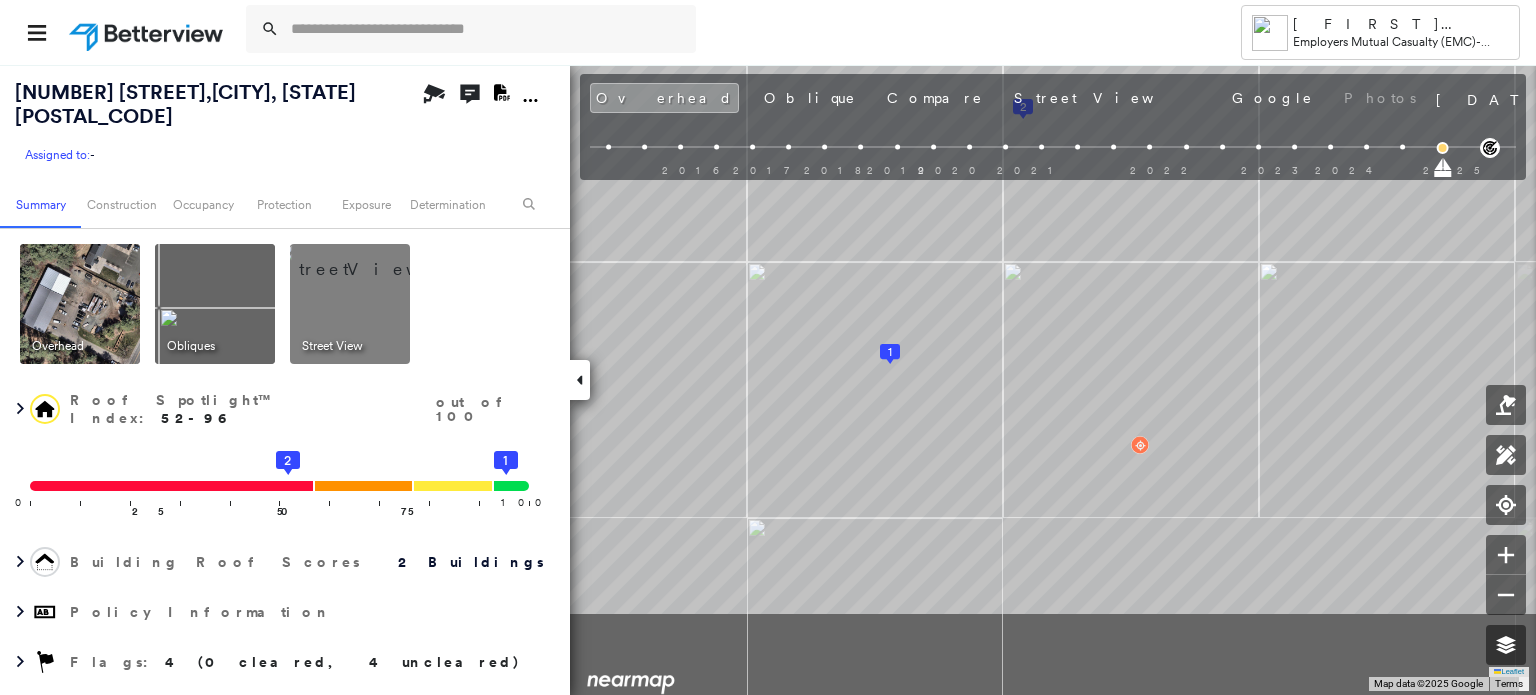 click on "Tower [LAST] [LAST] Employers Mutual Casualty (EMC) - Providence [NUMBER] [STREET], [CITY], [STATE] [POSTAL_CODE] Assigned to: - Assigned to: - Assigned to: - Open Comments Download PDF Report Summary Construction Occupancy Protection Exposure Determination Overhead Obliques Street View Roof Spotlight™ Index : 52-96 out of 100 0 100 25 50 75 2 1 Building Roof Scores 2 Buildings Policy Information Flags : 4 (0 cleared, 4 uncleared) Construction Roof Spotlights : Rust, Overhang Property Features : Car, Disintegrated Pavement, Significantly Stained Pavement, Nonwooden Construction Material, Trailer and 3 more Roof Size & Shape : 2 buildings Assessor and MLS Details Property Lookup BuildZoom - Building Permit Data and Analysis Occupancy Ownership Place Detail SmartyStreets - Geocode Smarty Streets - Surrounding Properties Protection Protection Exposure FEMA Risk Index Additional Perils Guidewire HazardHub HazardHub Risks Fire Risk Wildfire Risk Score Value 8 Coast Distance Beach Distance Units miles B" at bounding box center (768, 347) 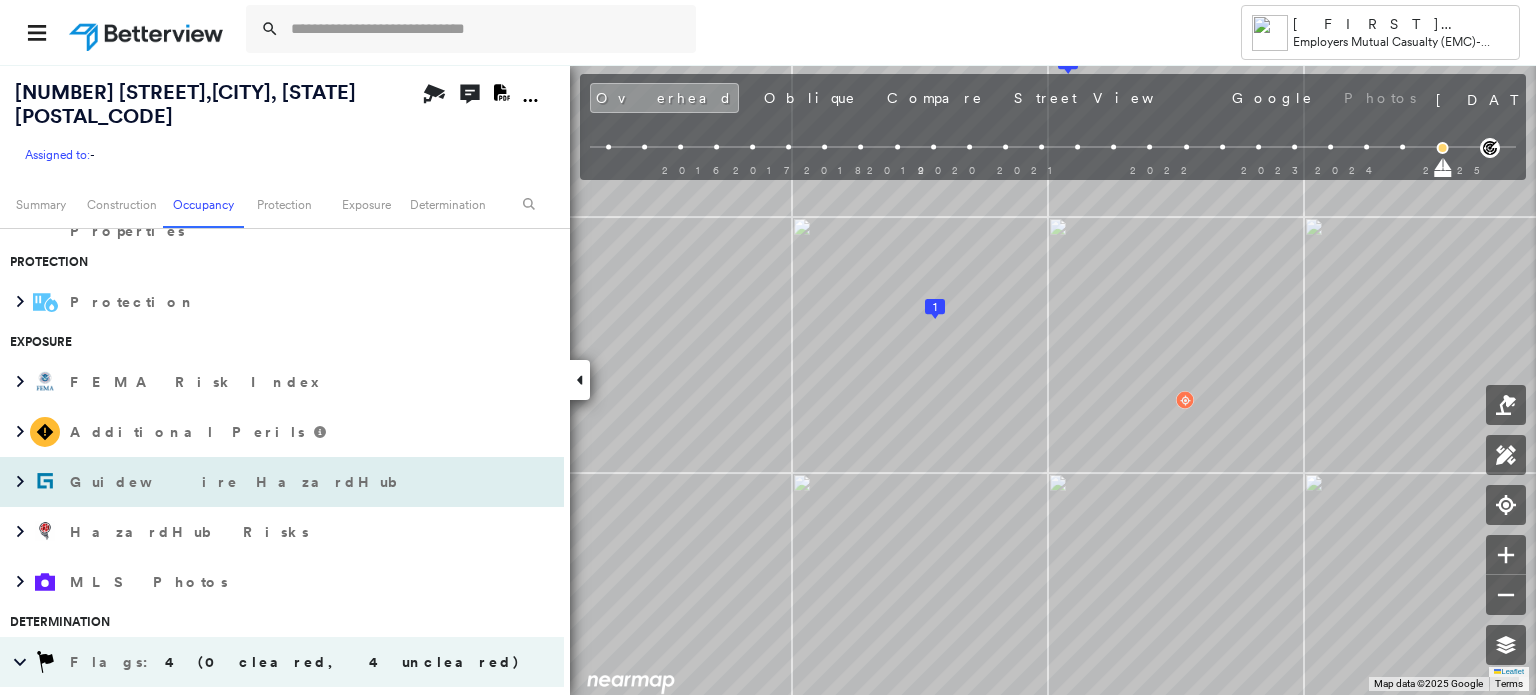 scroll, scrollTop: 1100, scrollLeft: 0, axis: vertical 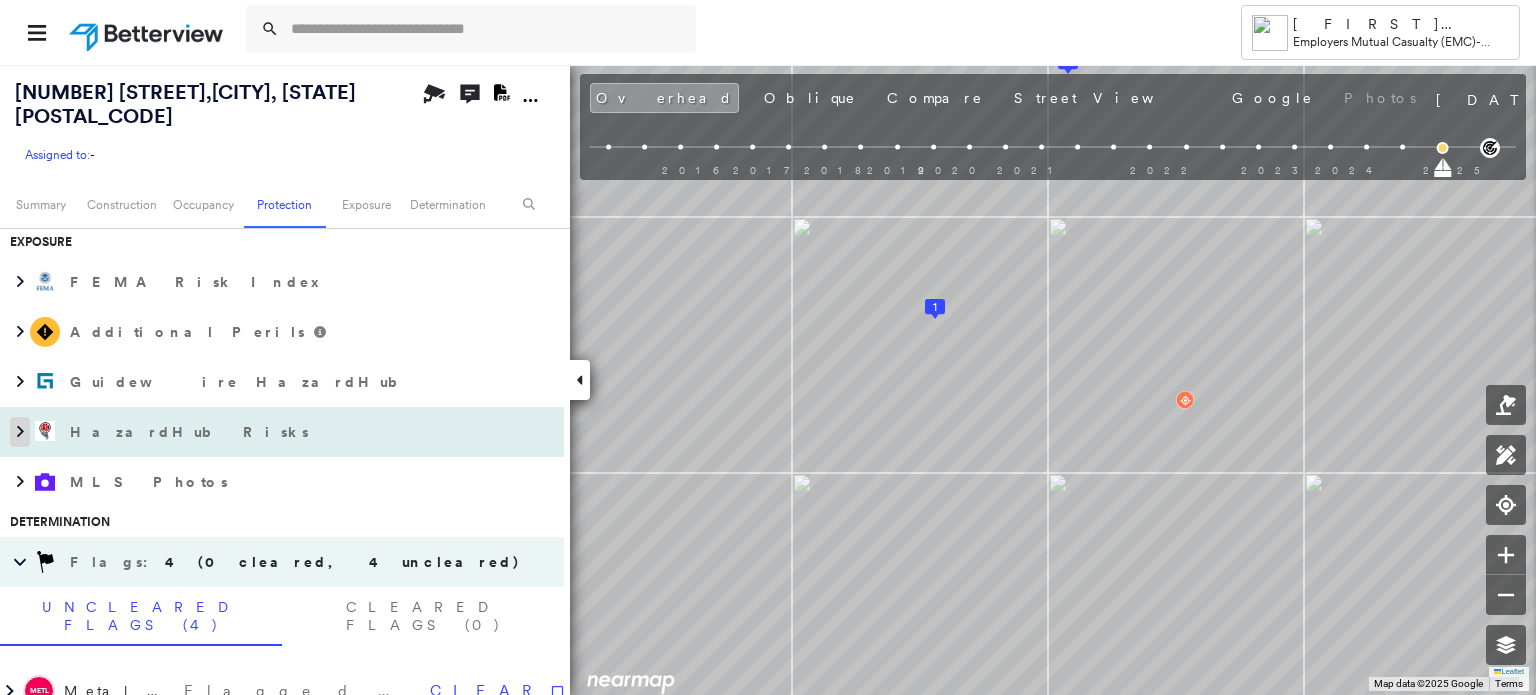 click 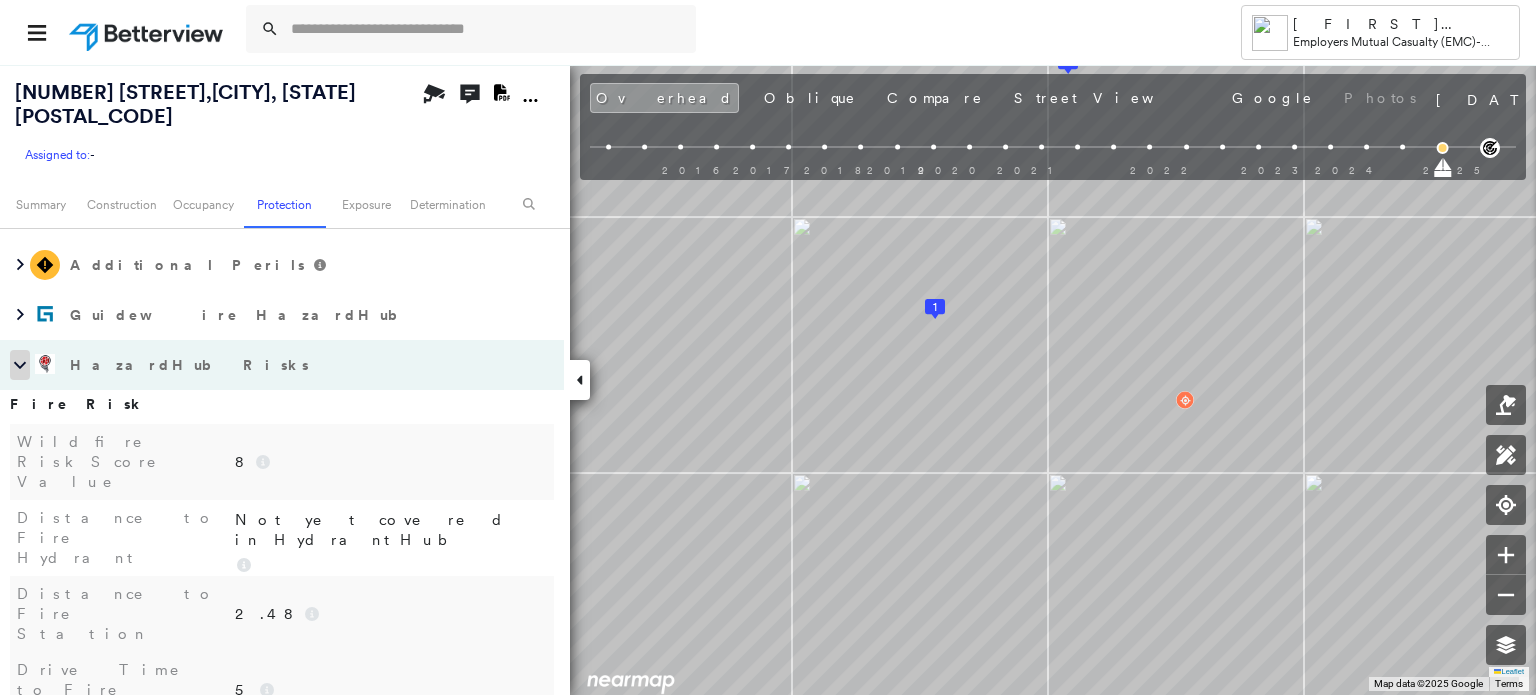 scroll, scrollTop: 1200, scrollLeft: 0, axis: vertical 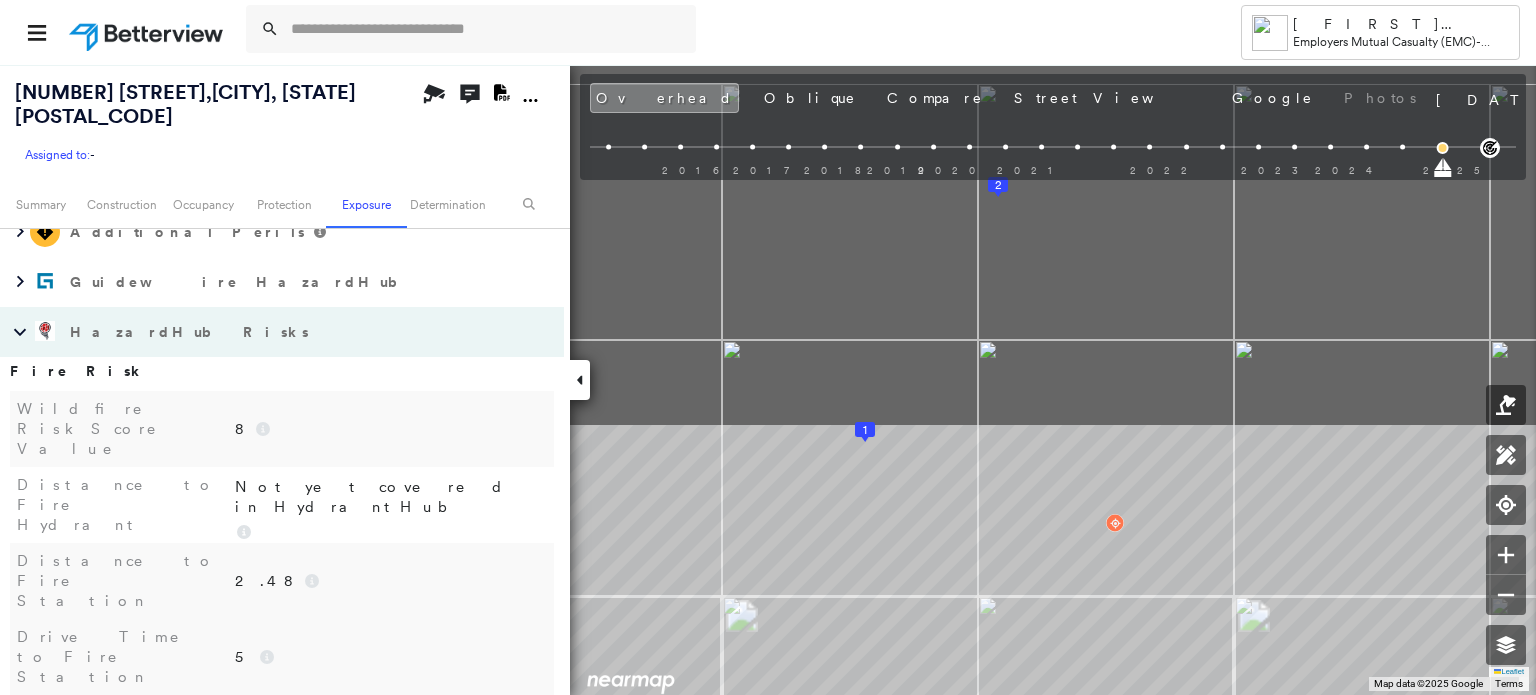 click on "Tower [LAST] [LAST] Employers Mutual Casualty (EMC) - Providence [NUMBER] [STREET], [CITY], [STATE] [POSTAL_CODE] Assigned to: - Assigned to: - Assigned to: - Open Comments Download PDF Report Summary Construction Occupancy Protection Exposure Determination Overhead Obliques Street View Roof Spotlight™ Index : 52-96 out of 100 0 100 25 50 75 2 1 Building Roof Scores 2 Buildings Policy Information Flags : 4 (0 cleared, 4 uncleared) Construction Roof Spotlights : Rust, Overhang Property Features : Car, Disintegrated Pavement, Significantly Stained Pavement, Nonwooden Construction Material, Trailer and 3 more Roof Size & Shape : 2 buildings Assessor and MLS Details Property Lookup BuildZoom - Building Permit Data and Analysis Occupancy Ownership Place Detail SmartyStreets - Geocode Smarty Streets - Surrounding Properties Protection Protection Exposure FEMA Risk Index Additional Perils Guidewire HazardHub HazardHub Risks Fire Risk Wildfire Risk Score Value 8 Coast Distance Beach Distance Units miles B" at bounding box center (768, 347) 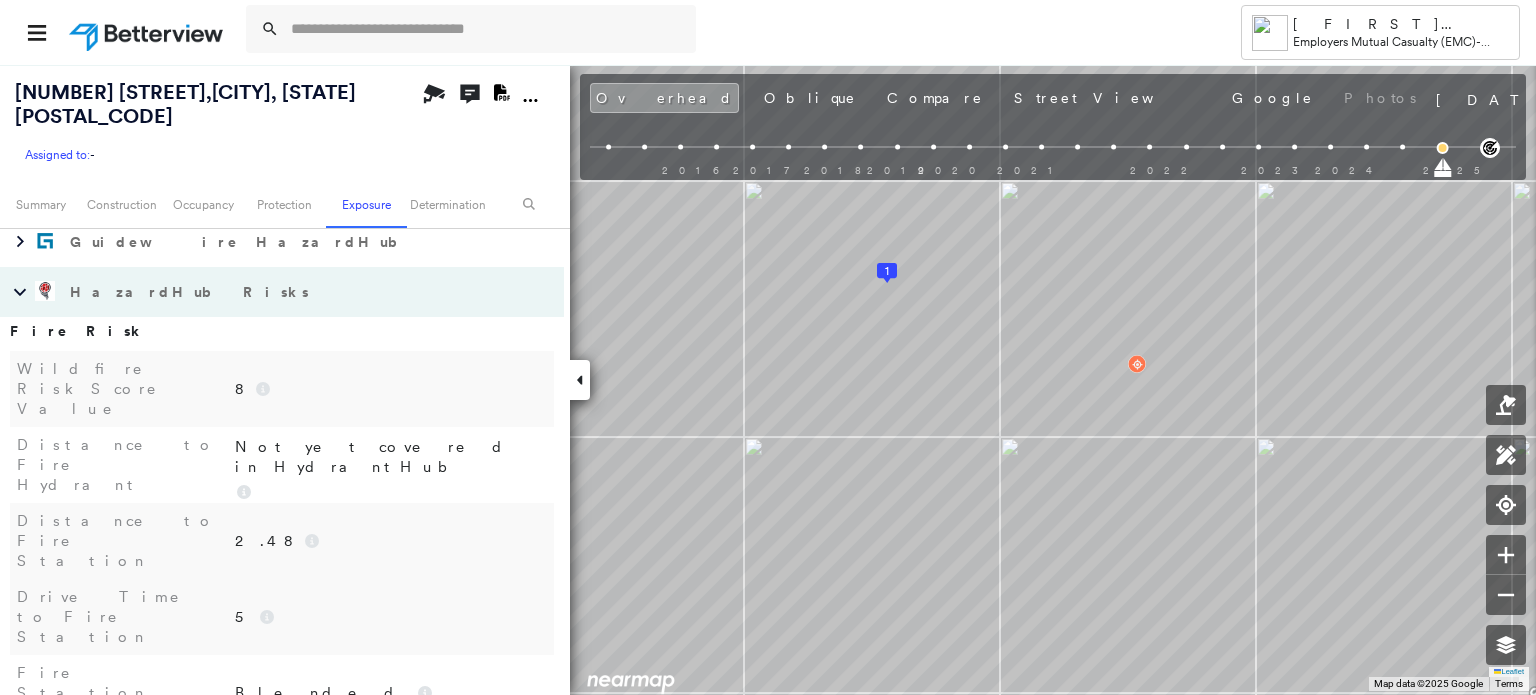 scroll, scrollTop: 1300, scrollLeft: 0, axis: vertical 